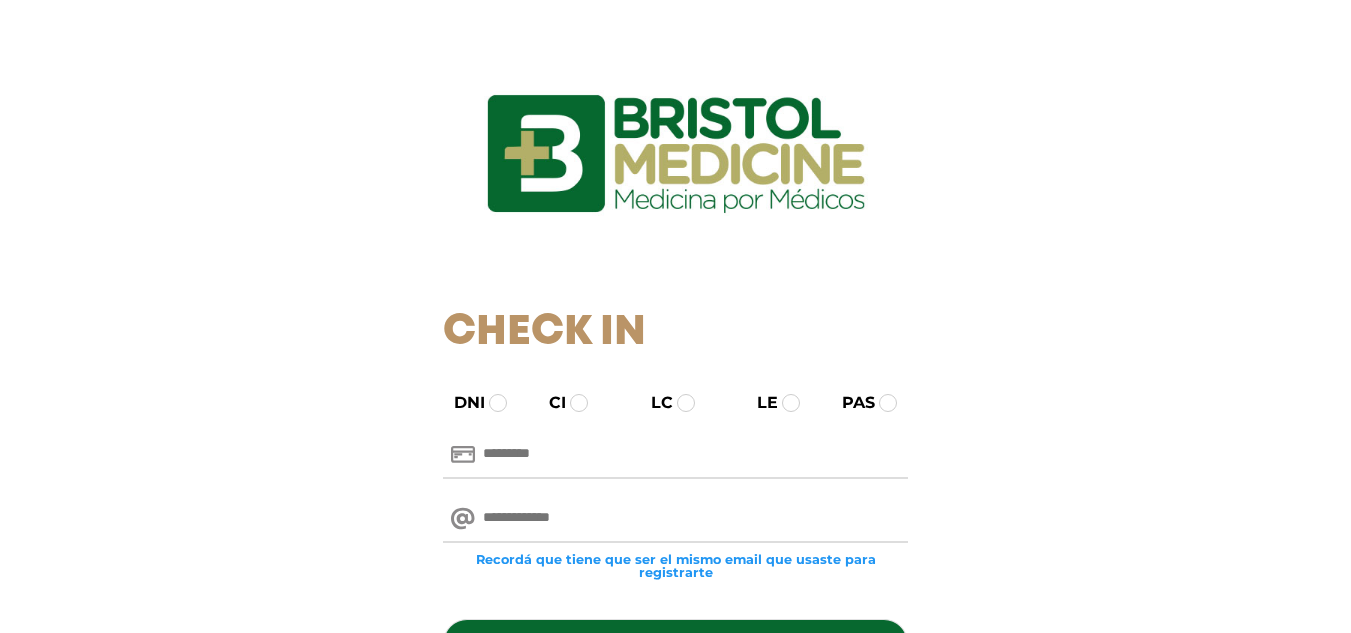 scroll, scrollTop: 0, scrollLeft: 0, axis: both 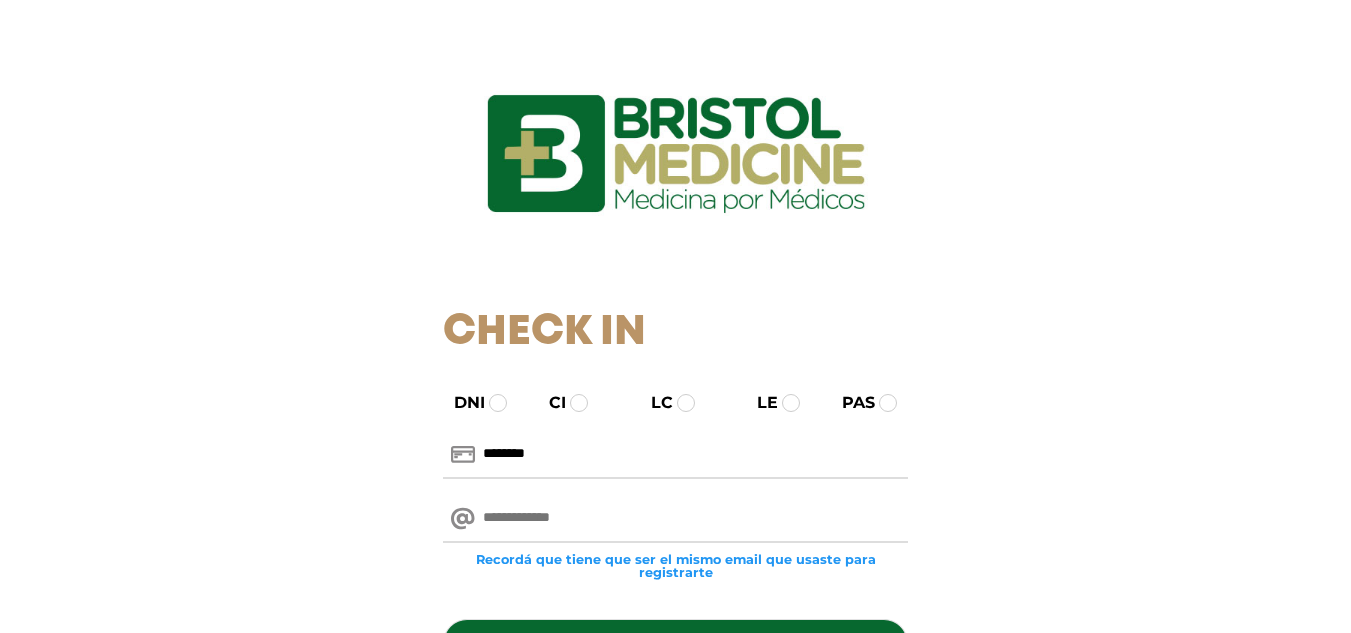 type on "********" 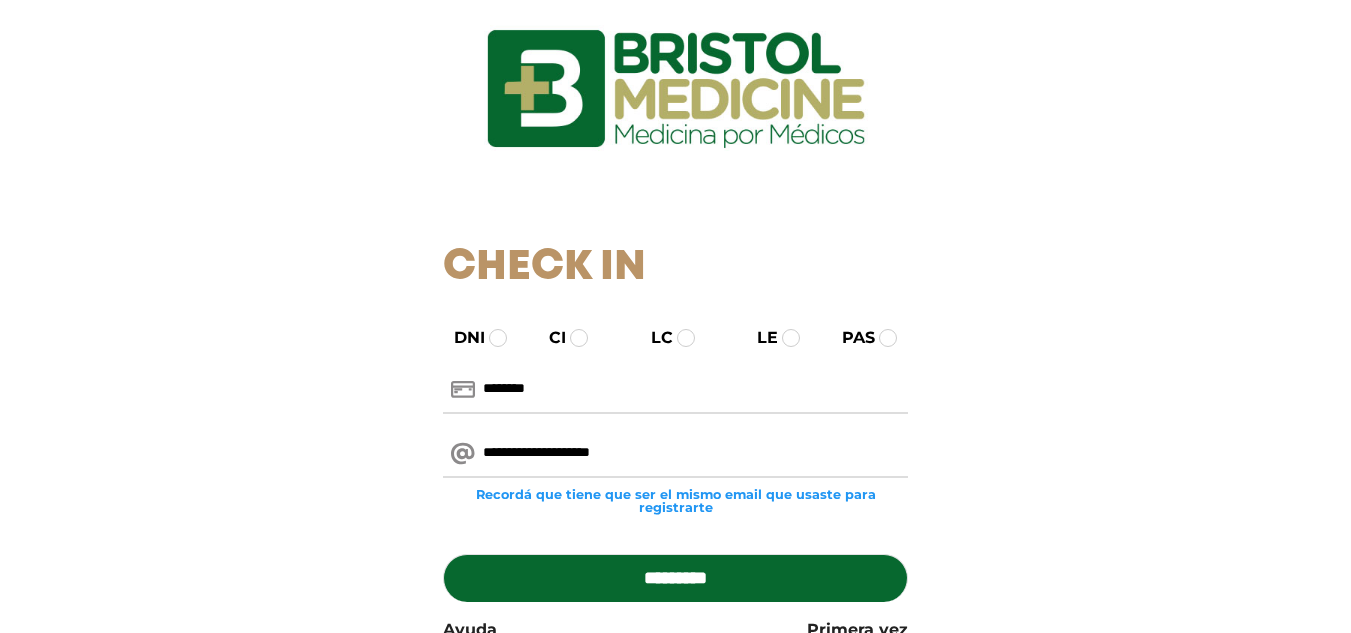 scroll, scrollTop: 100, scrollLeft: 0, axis: vertical 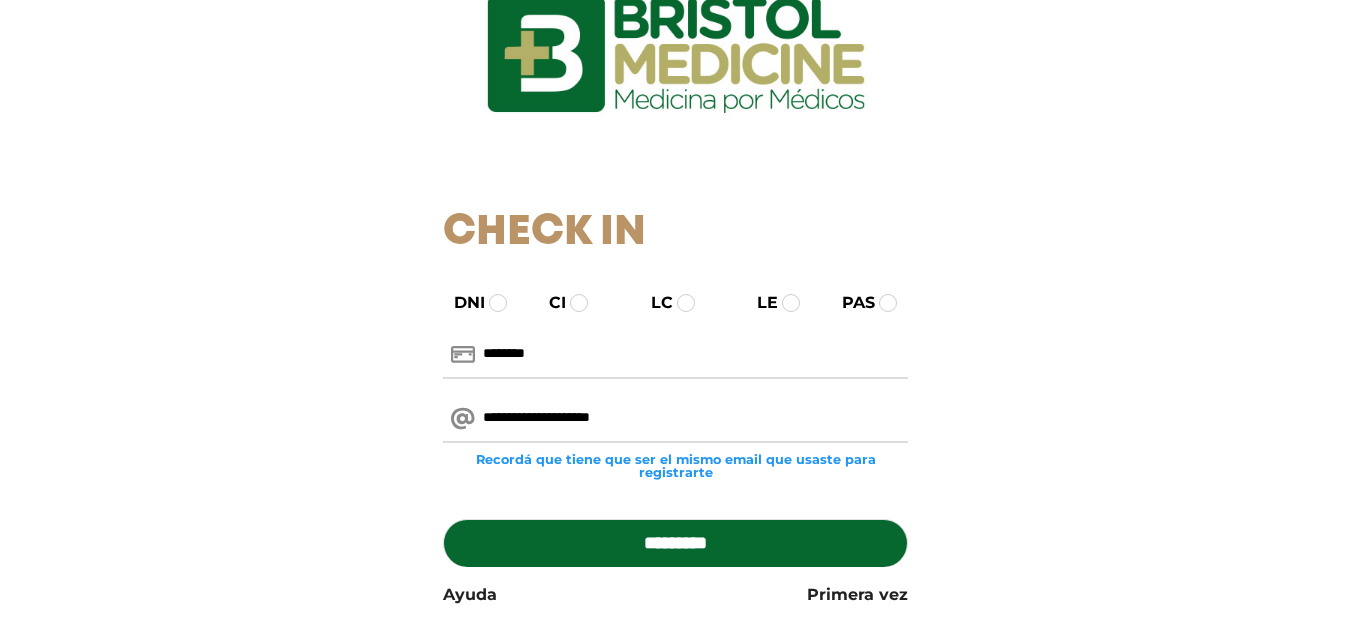 type on "**********" 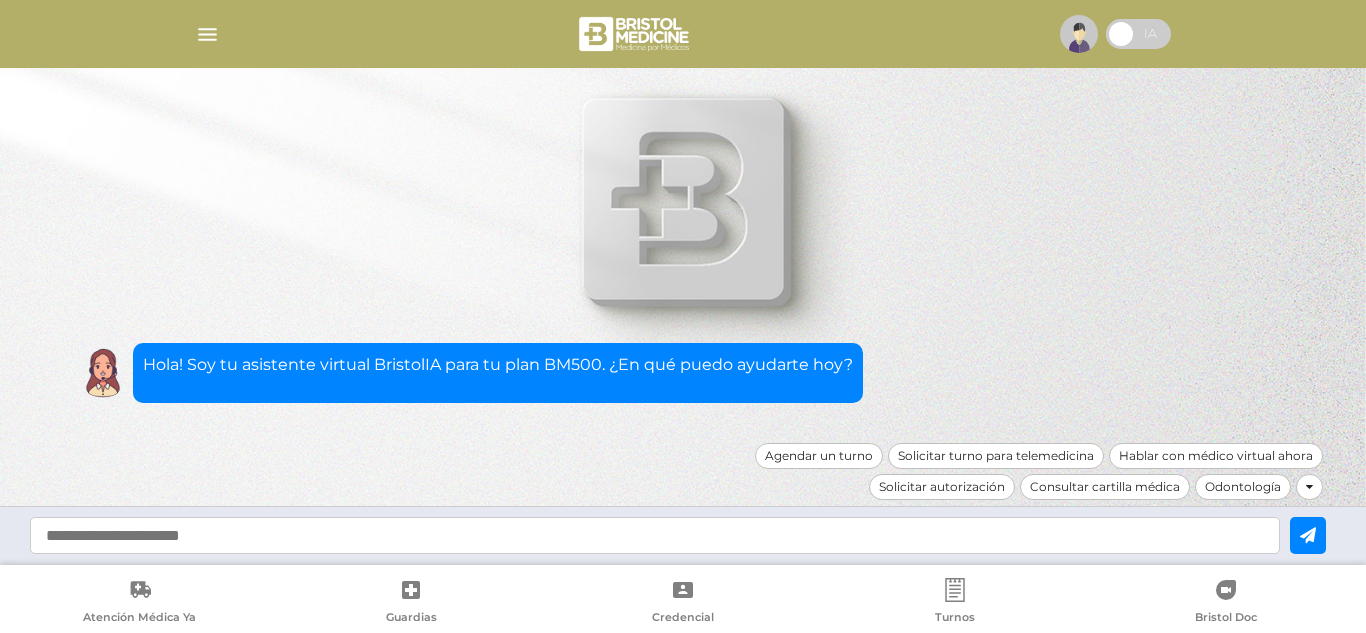 scroll, scrollTop: 0, scrollLeft: 0, axis: both 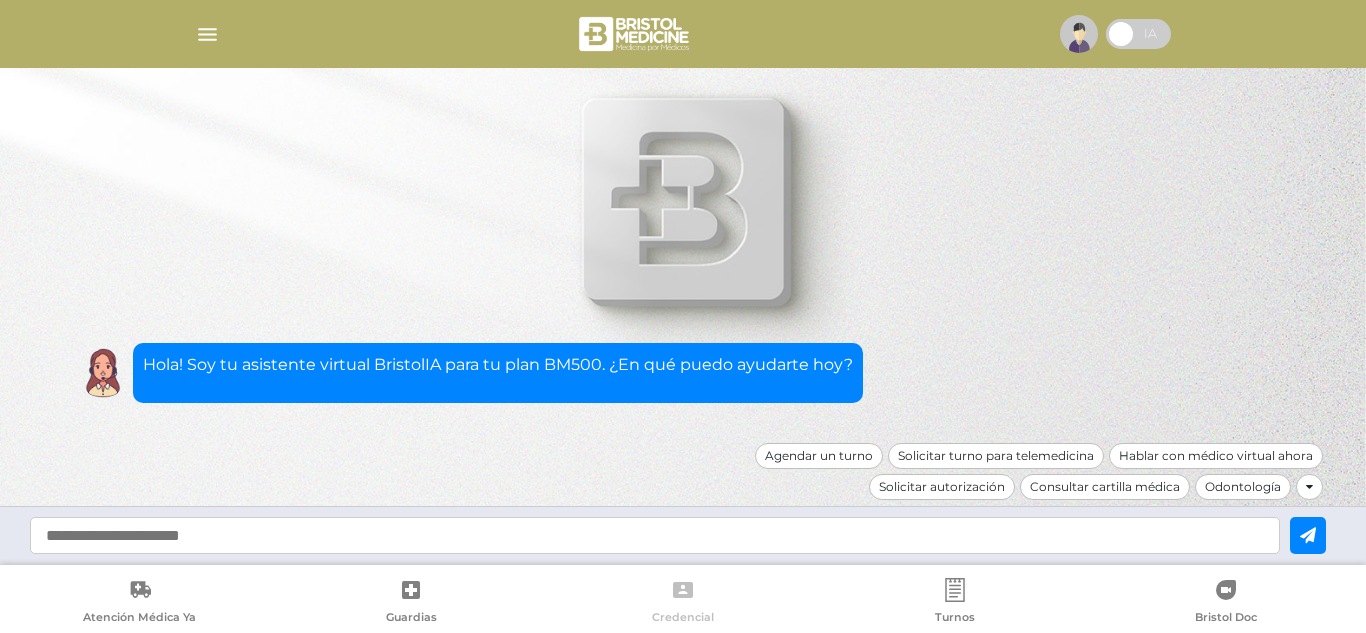 click 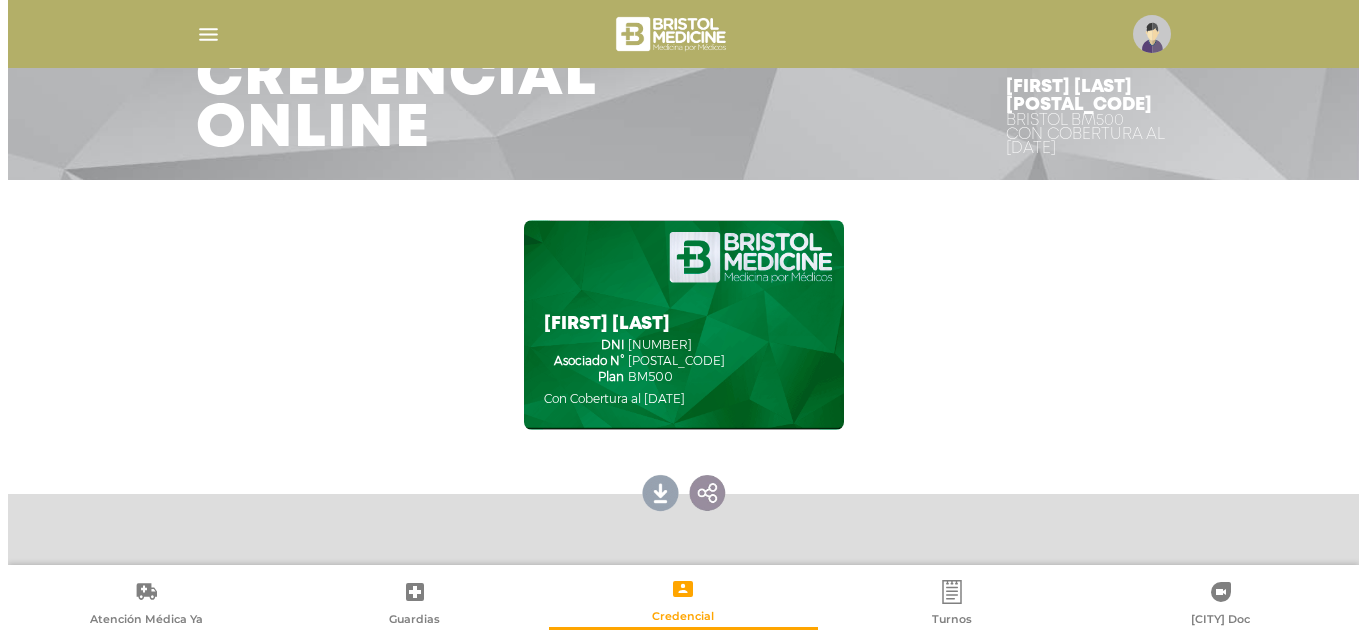 scroll, scrollTop: 106, scrollLeft: 0, axis: vertical 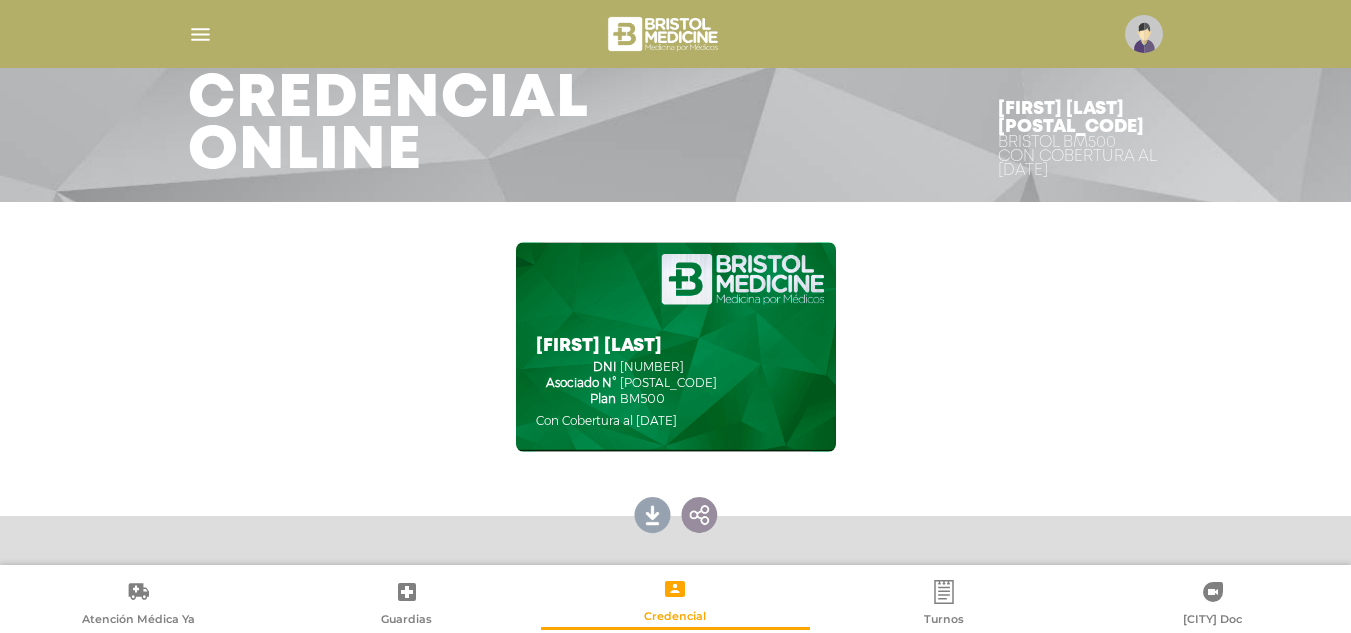 click at bounding box center (1144, 34) 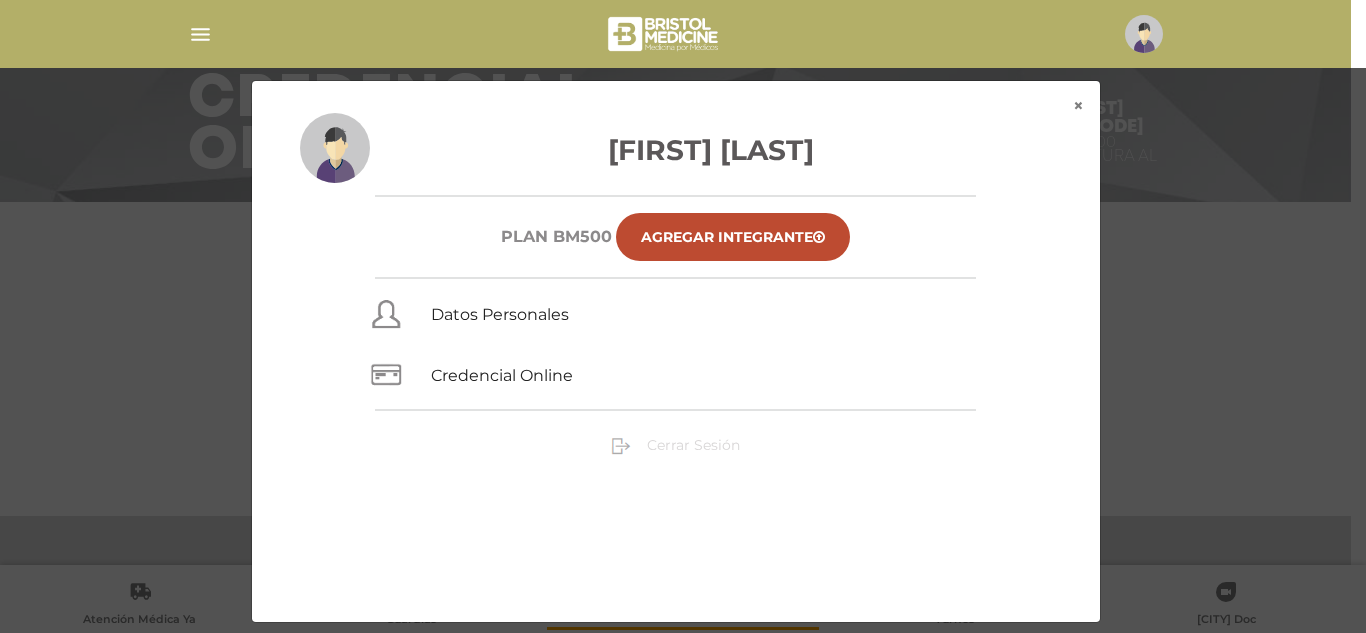 click on "Cerrar Sesión" at bounding box center [693, 445] 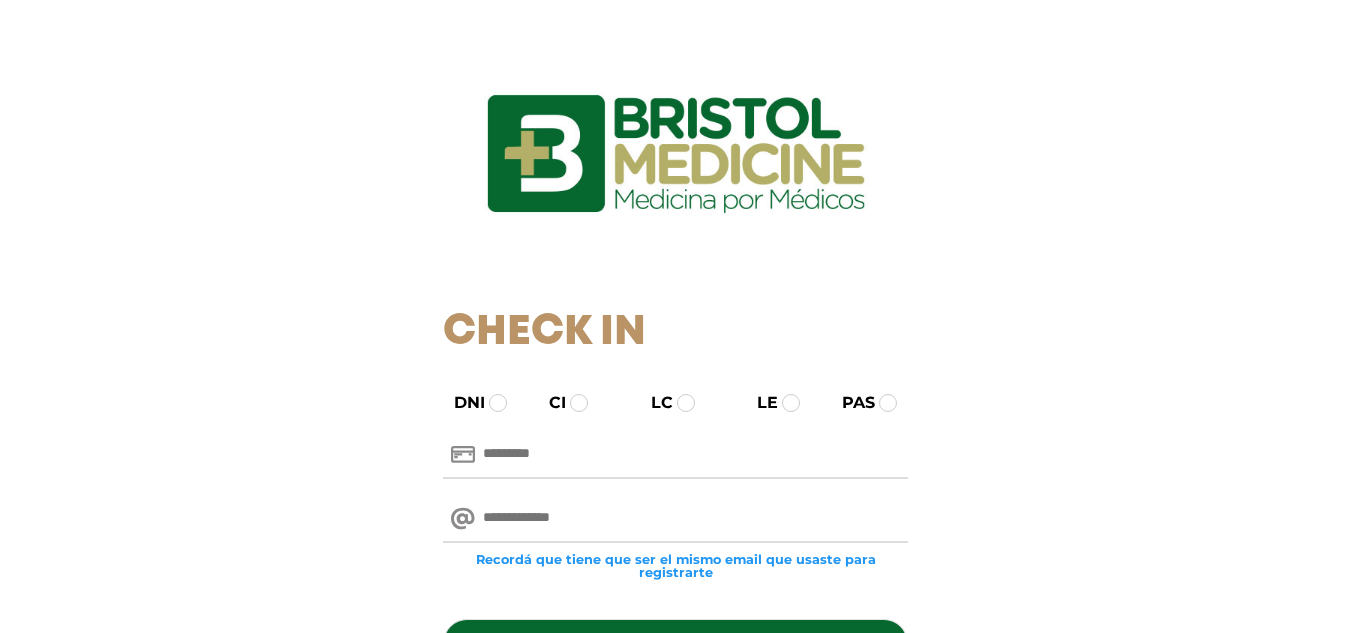 scroll, scrollTop: 0, scrollLeft: 0, axis: both 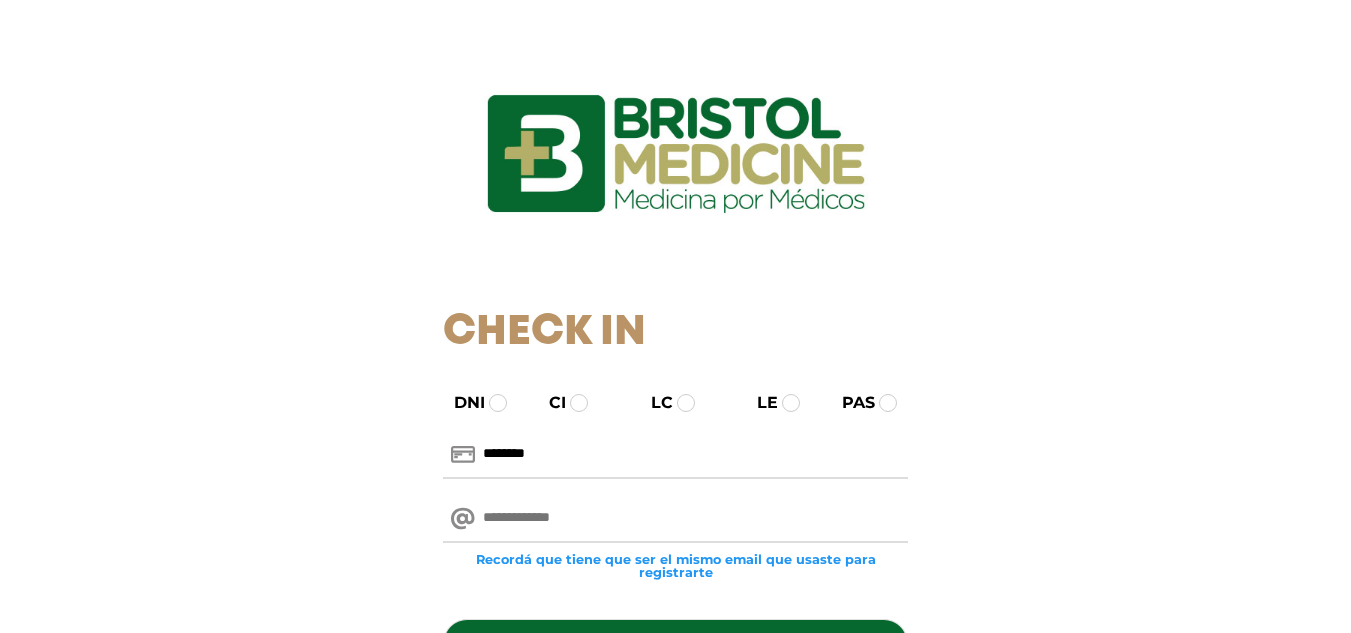type on "********" 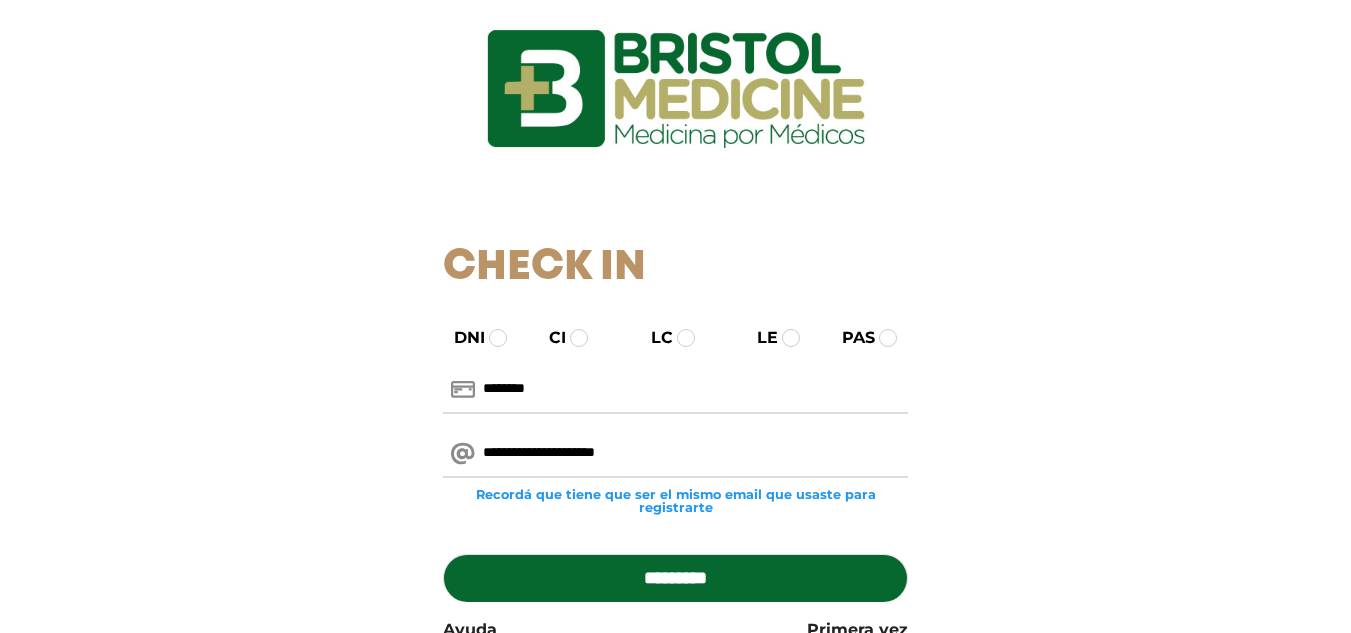 scroll, scrollTop: 100, scrollLeft: 0, axis: vertical 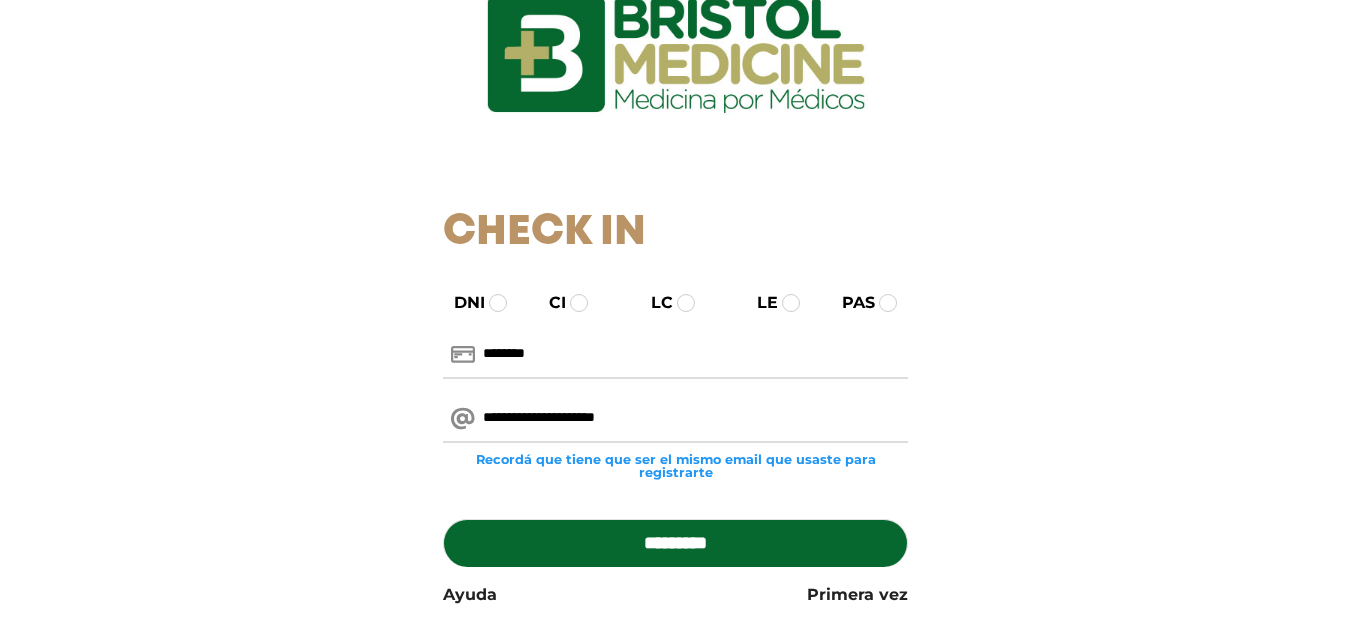 type on "**********" 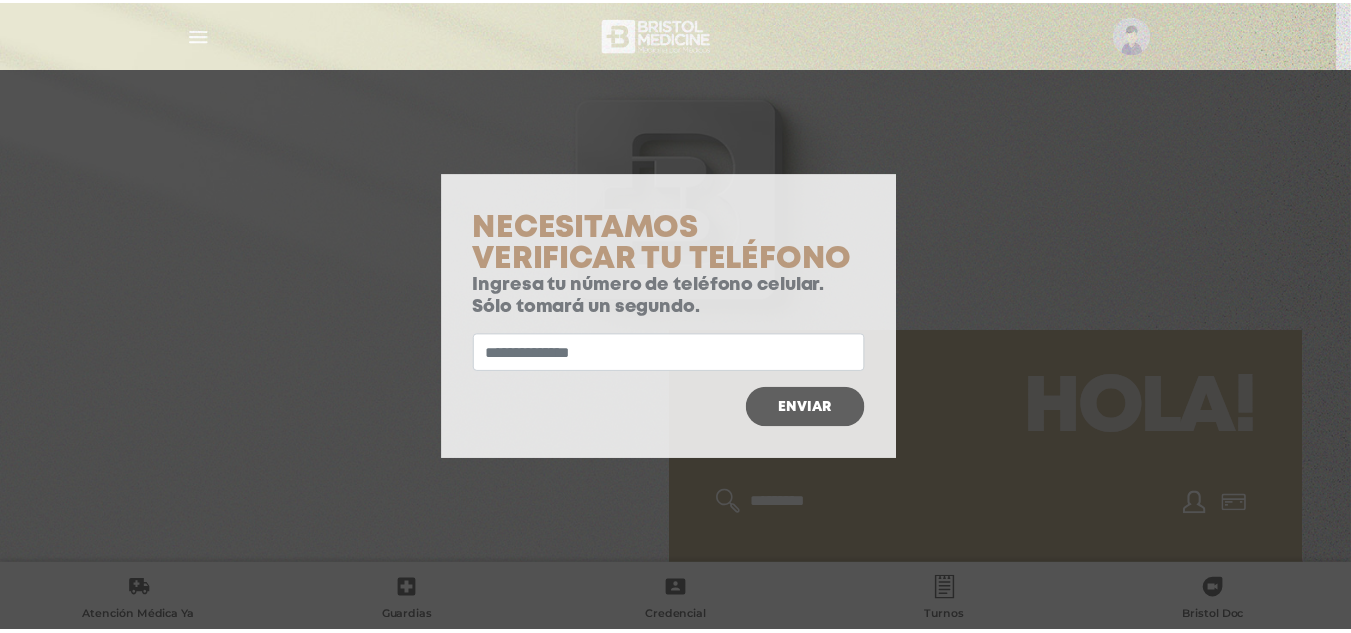 scroll, scrollTop: 0, scrollLeft: 0, axis: both 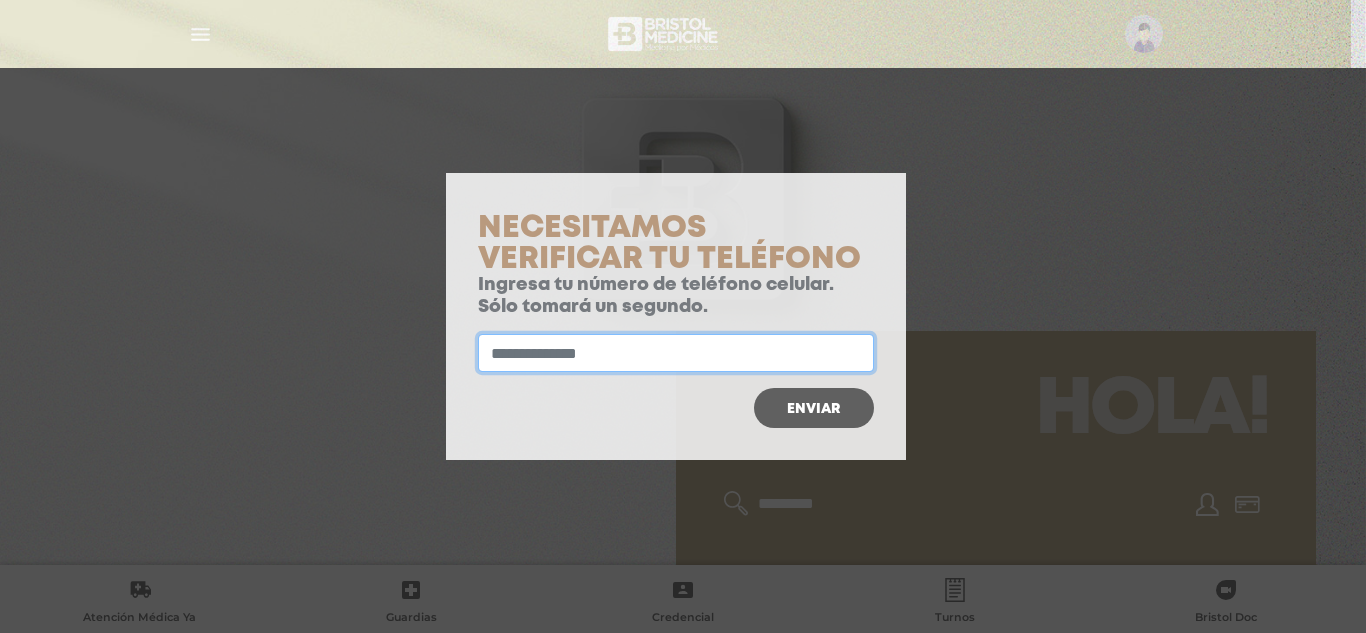click at bounding box center [676, 353] 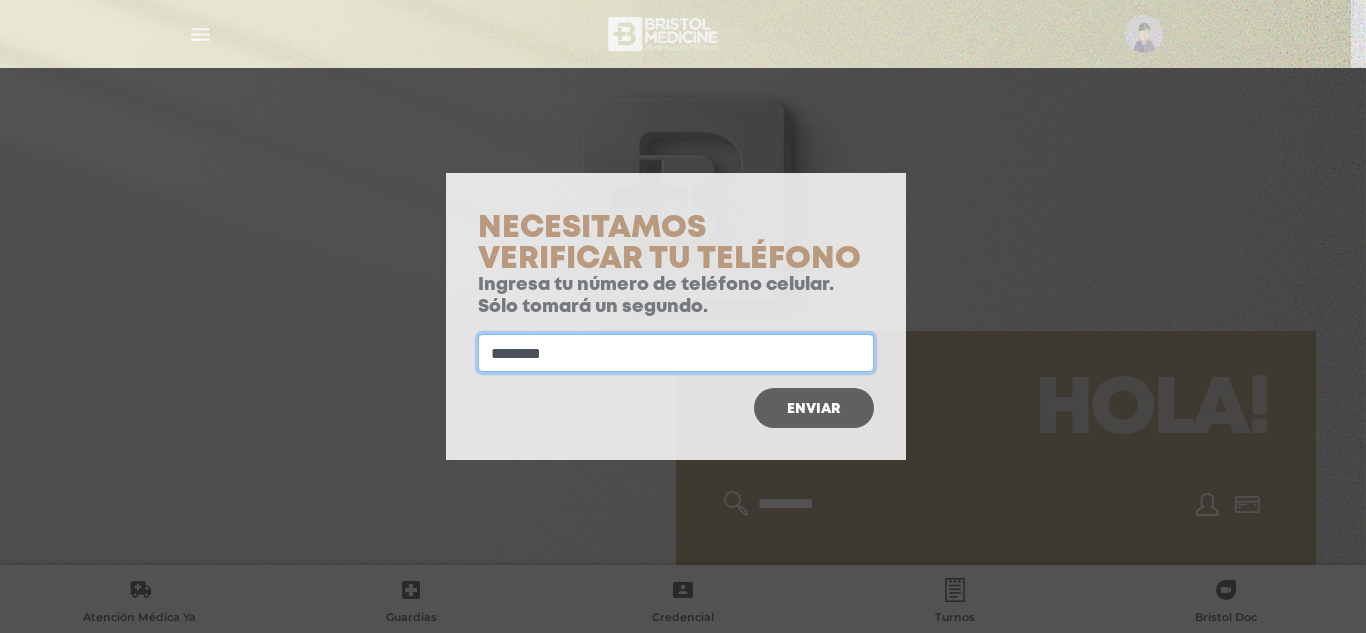 click on "********" at bounding box center [676, 353] 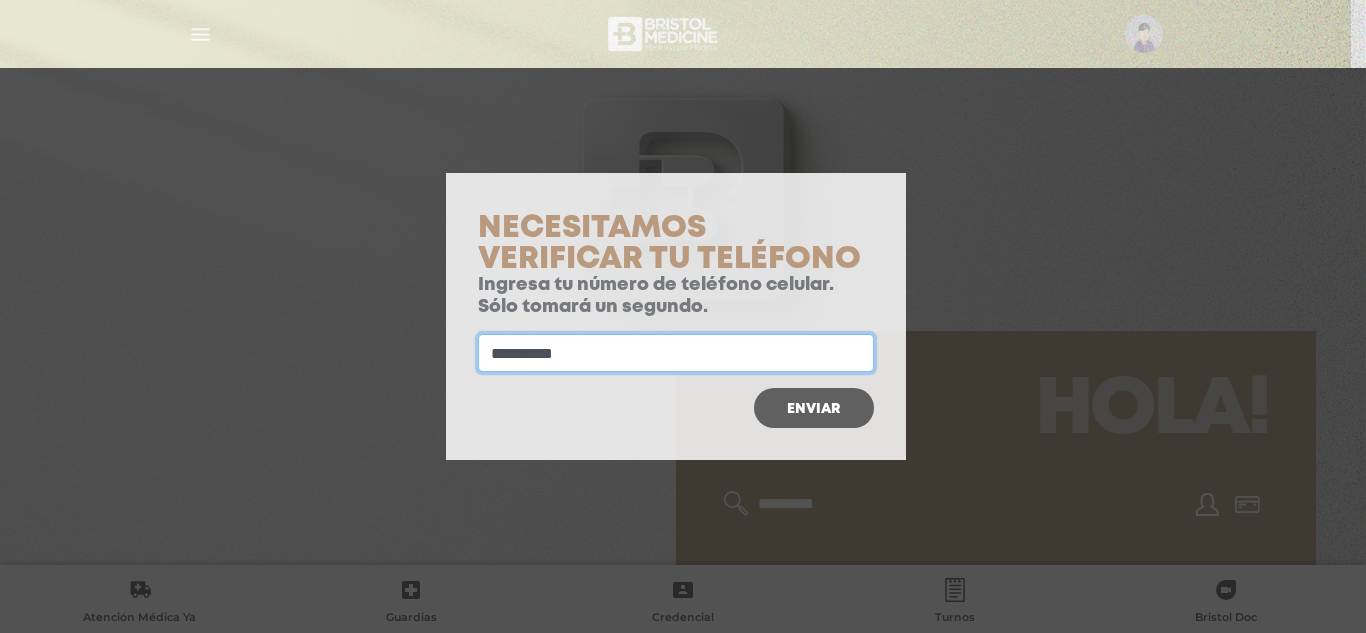 type on "**********" 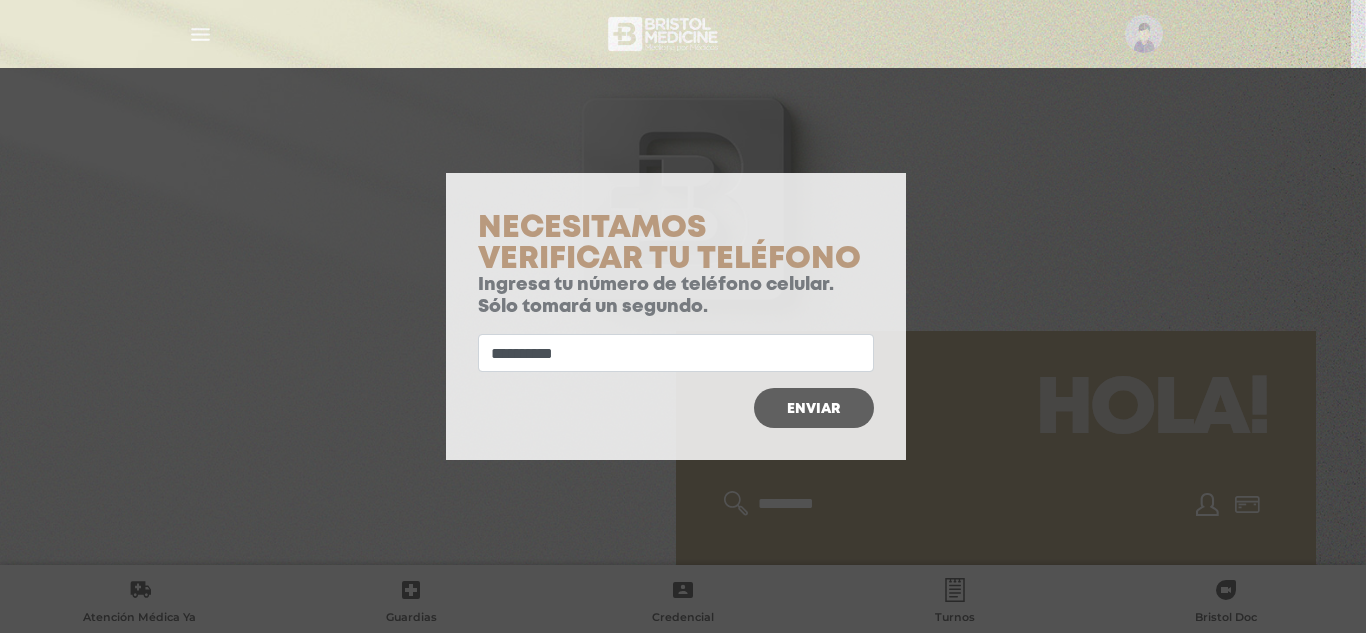 click on "Enviar" at bounding box center (813, 409) 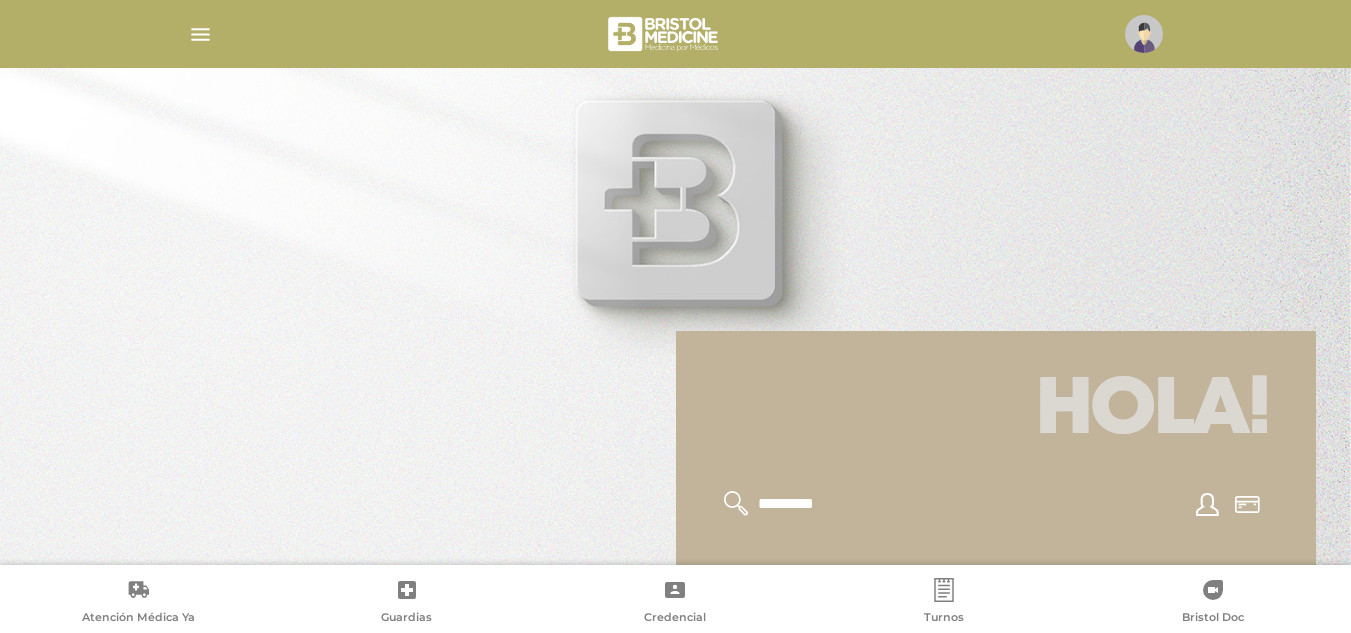 click on "Credencial" at bounding box center (675, 603) 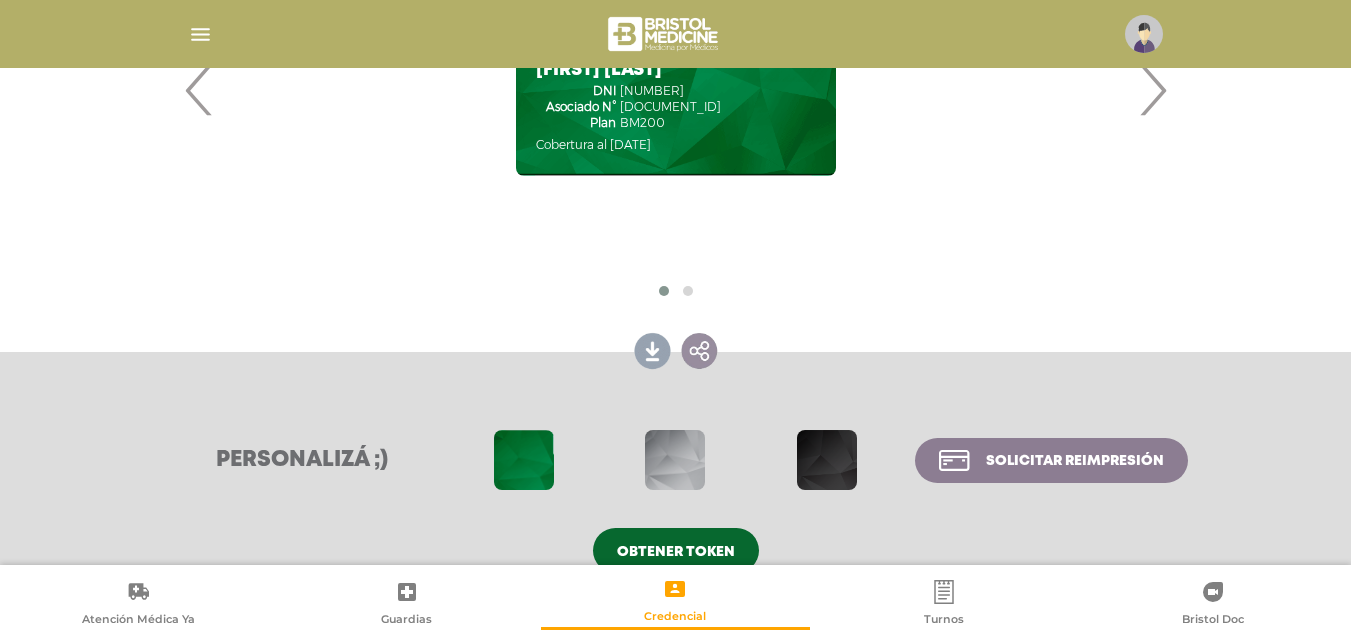 scroll, scrollTop: 493, scrollLeft: 0, axis: vertical 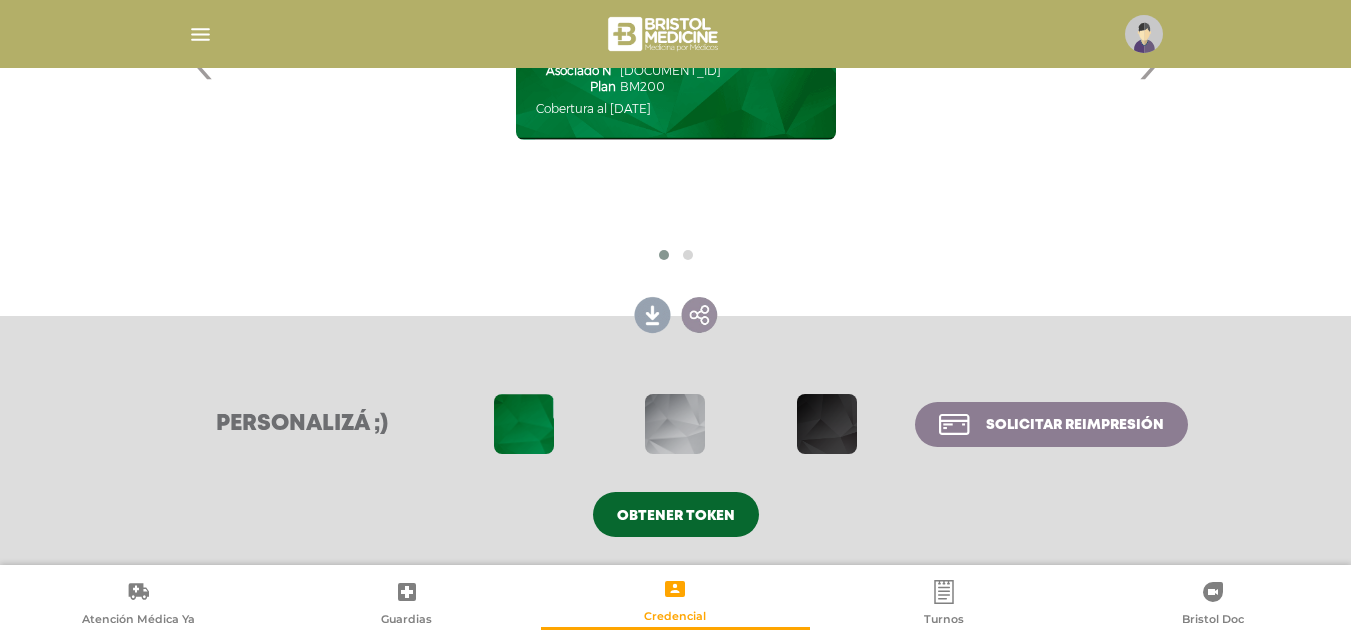 click at bounding box center (200, 34) 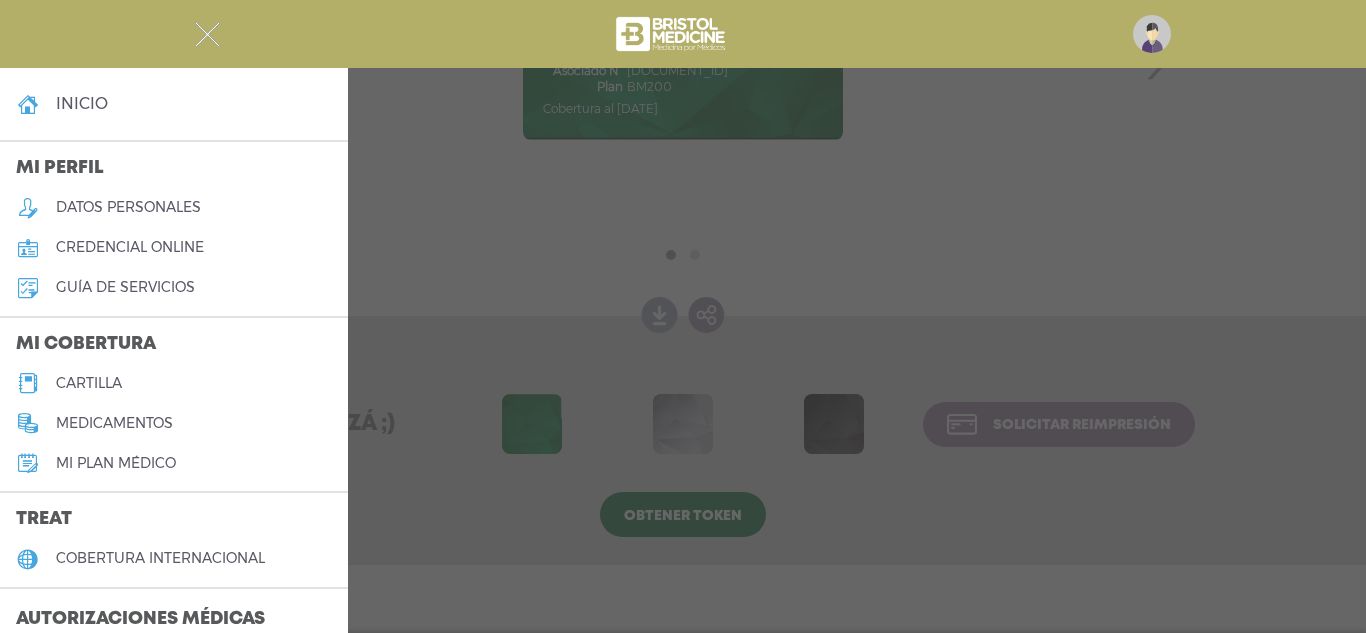 click on "Mi plan médico" at bounding box center [116, 463] 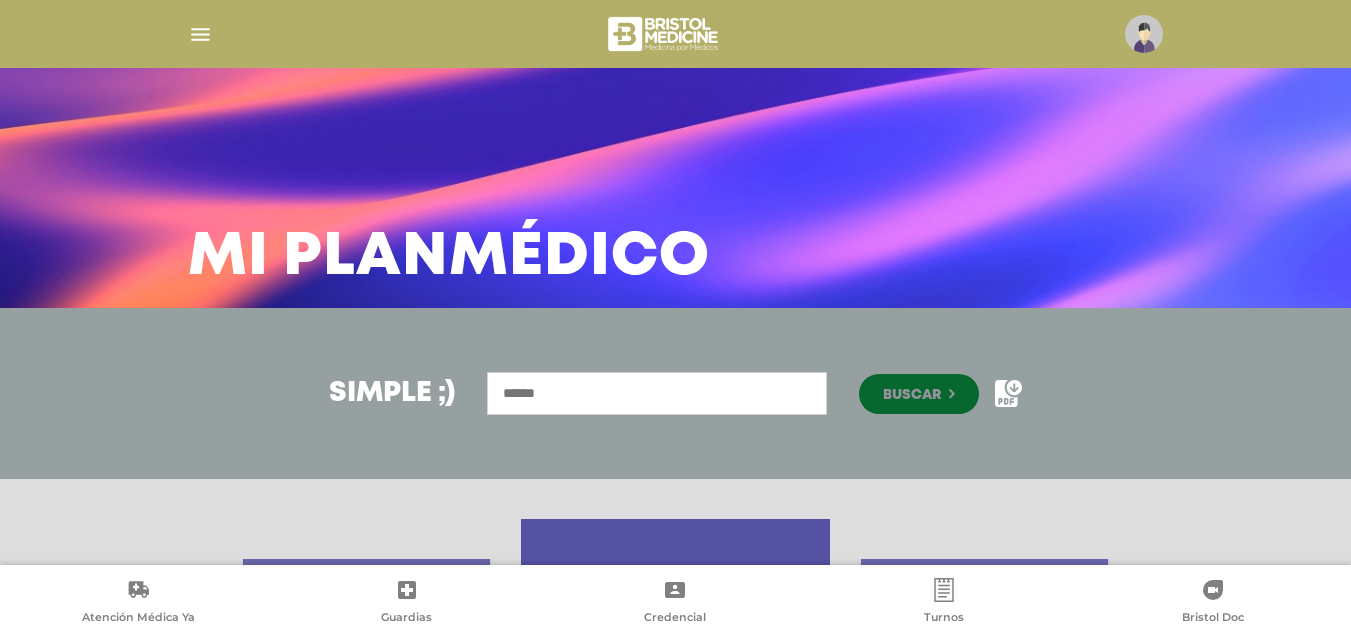 scroll, scrollTop: 0, scrollLeft: 0, axis: both 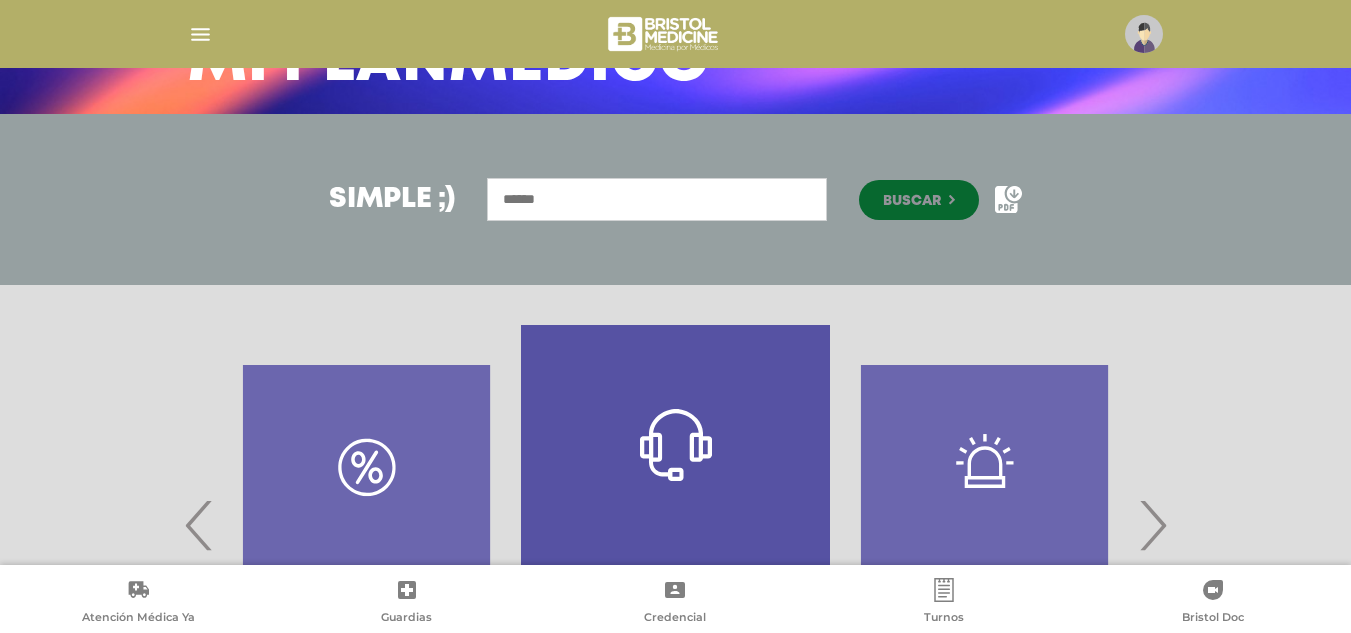 click on "Coberturas especiales
Internación
.st0{fill-rule:evenodd;clip-rule:evenodd;fill:#FFFFFF;}
Habitación" at bounding box center [4698, 525] 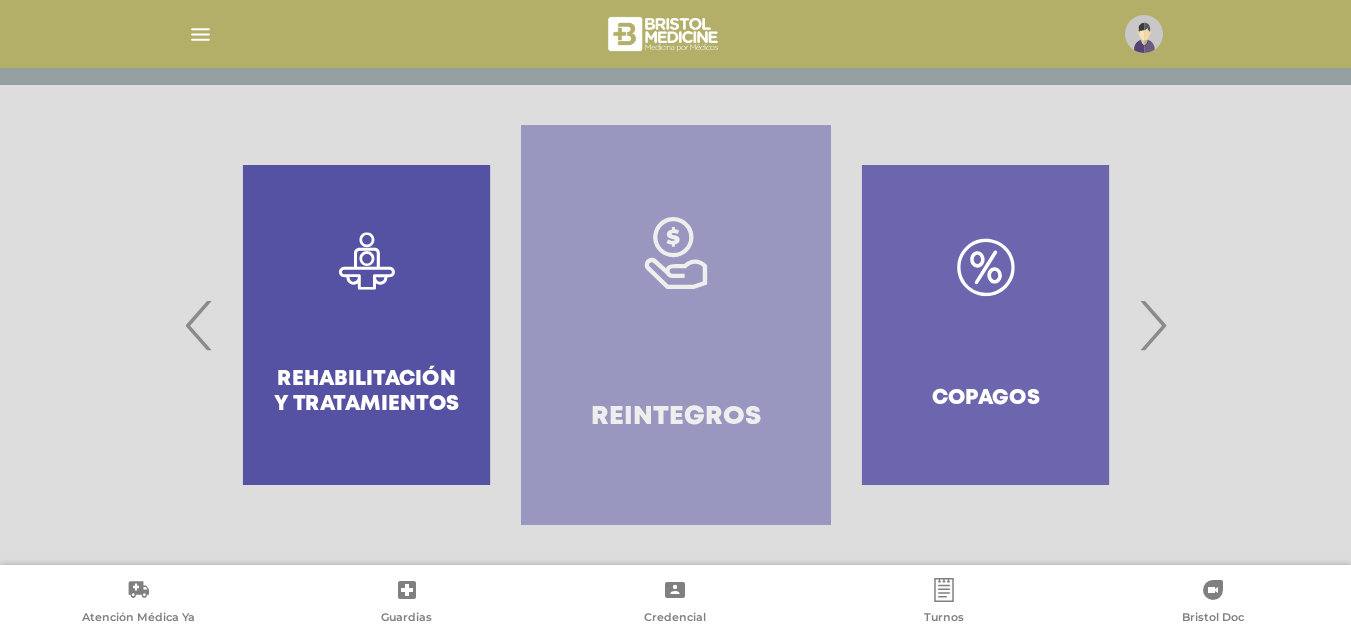 click on "Reintegros" at bounding box center (675, 325) 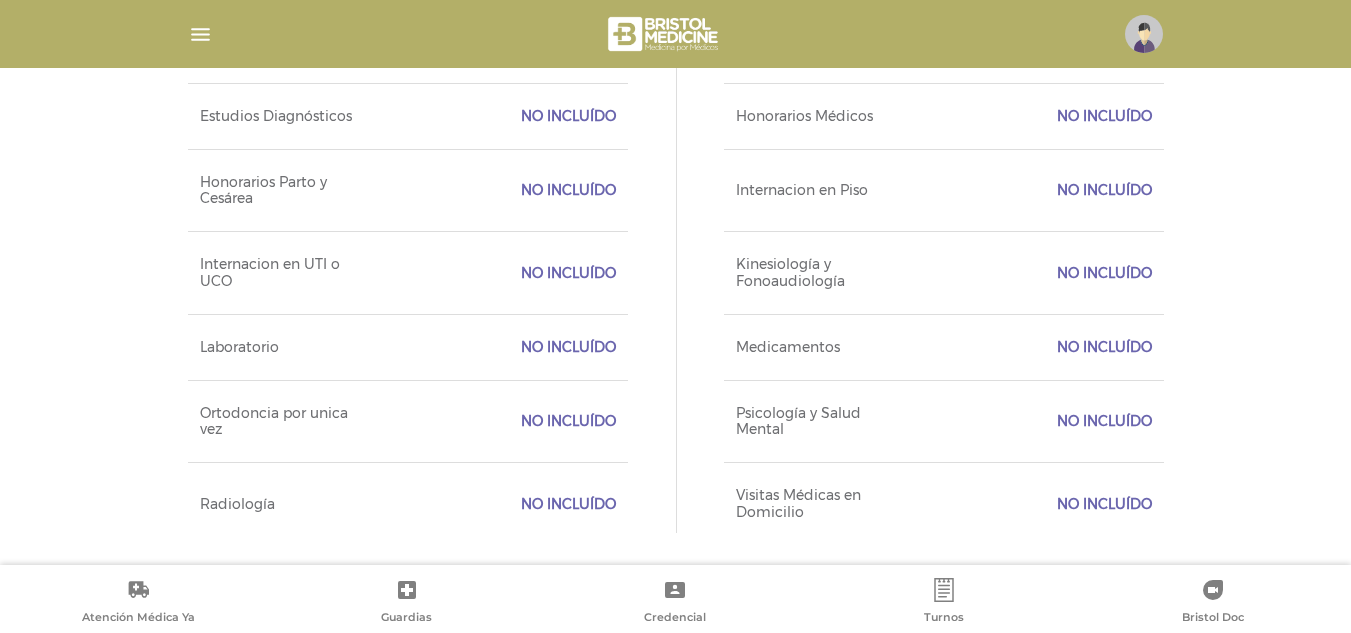 scroll, scrollTop: 1078, scrollLeft: 0, axis: vertical 